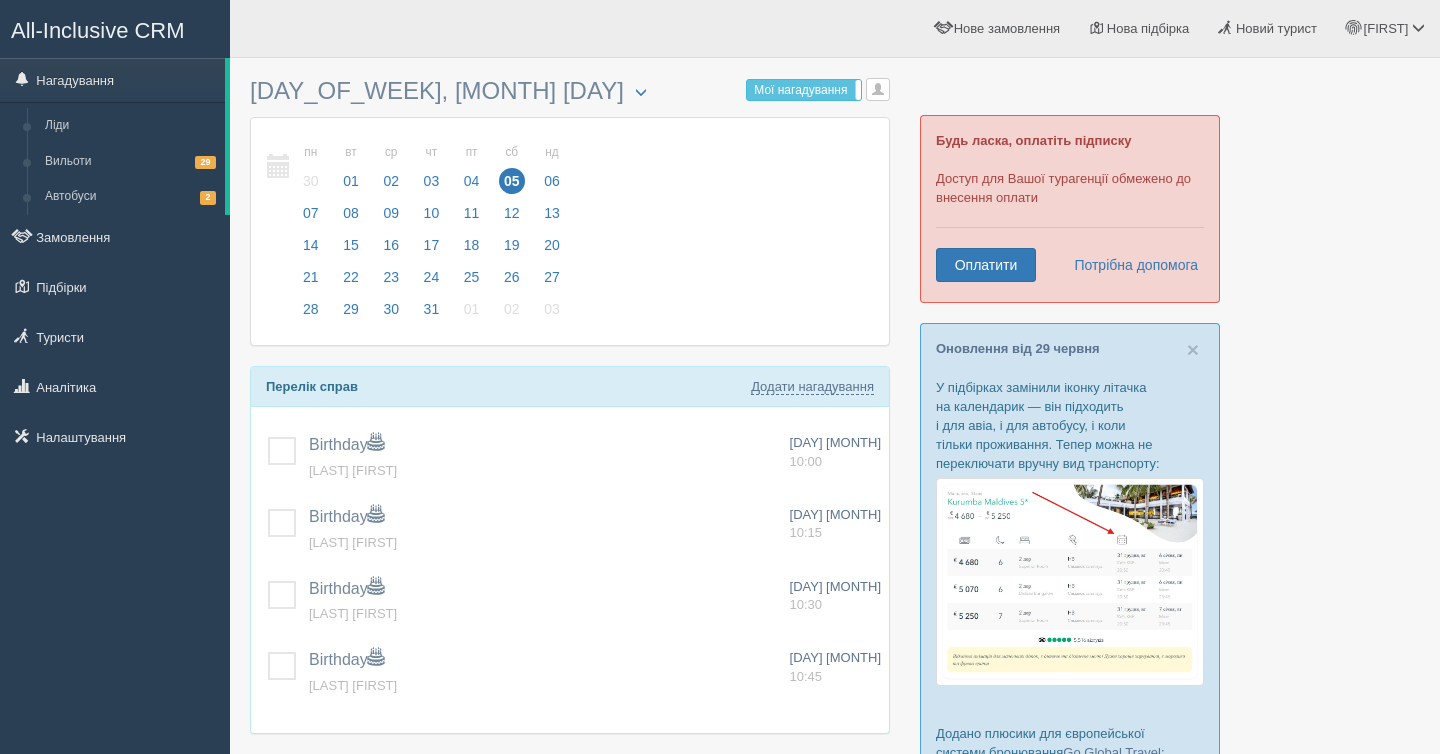 scroll, scrollTop: 0, scrollLeft: 0, axis: both 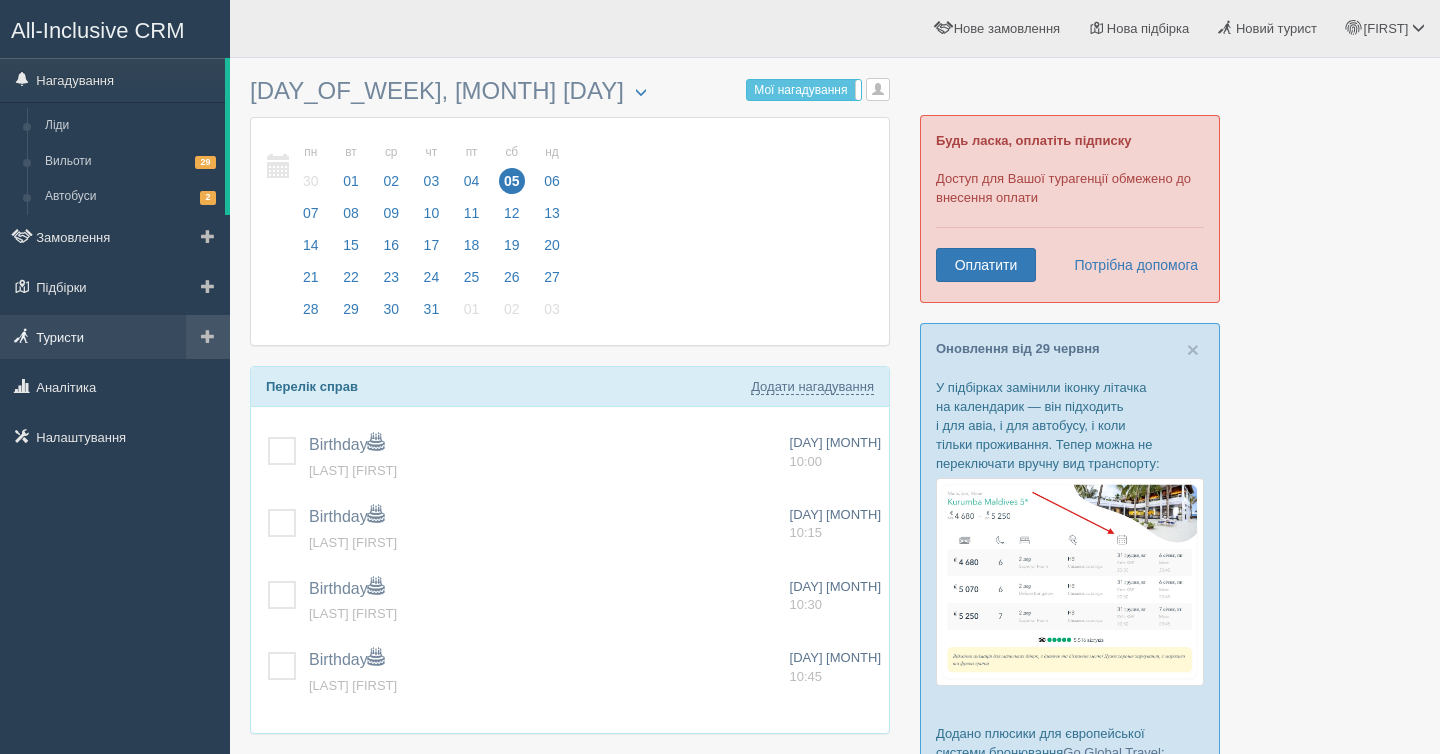 click on "Туристи" at bounding box center [115, 337] 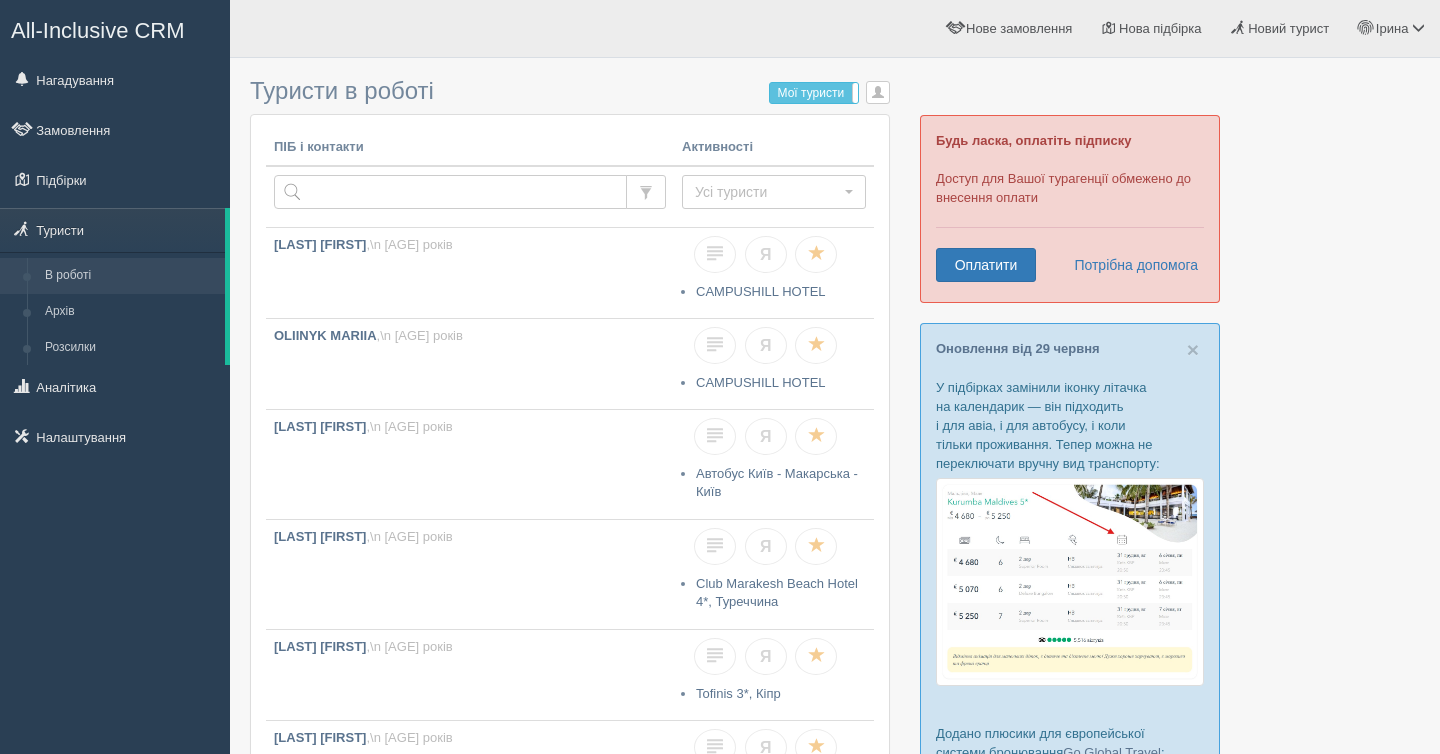 scroll, scrollTop: 0, scrollLeft: 0, axis: both 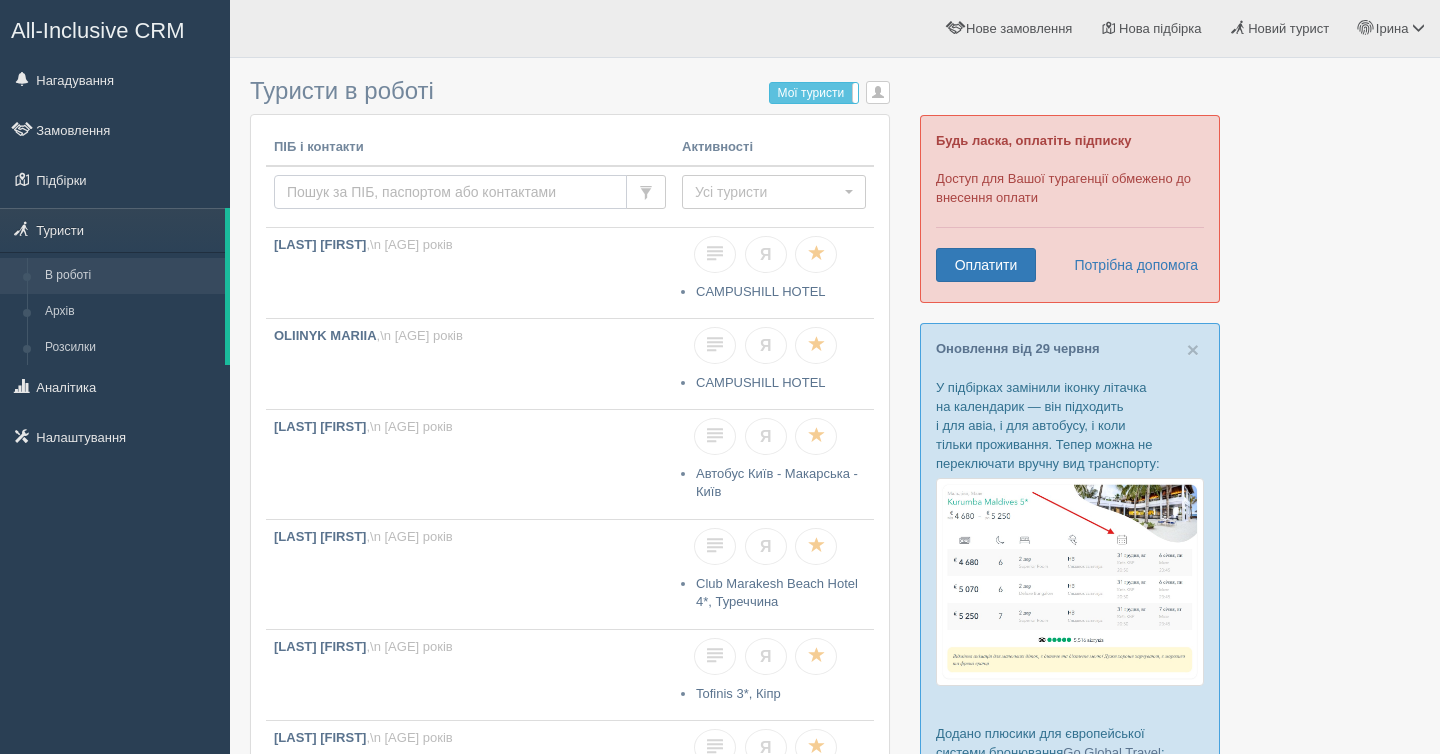 click at bounding box center (450, 192) 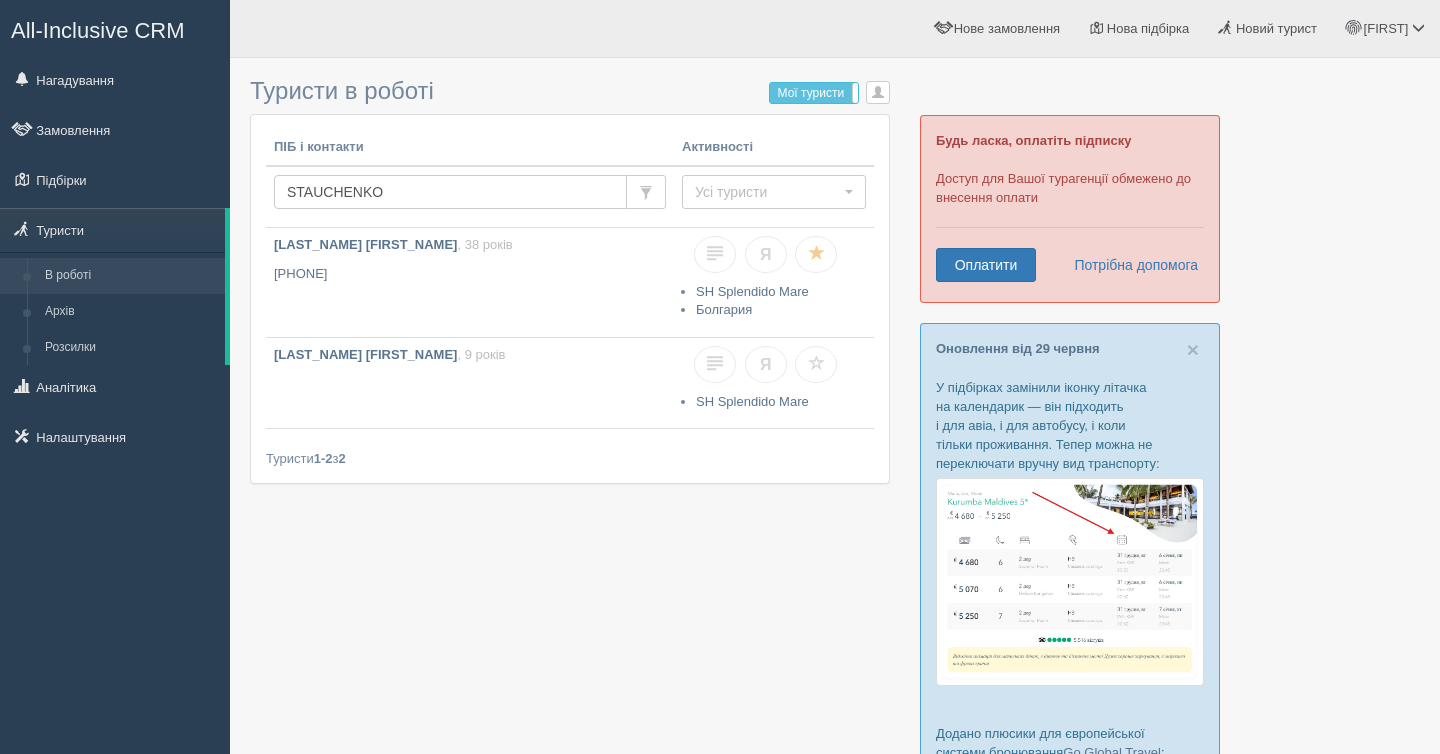 scroll, scrollTop: 0, scrollLeft: 0, axis: both 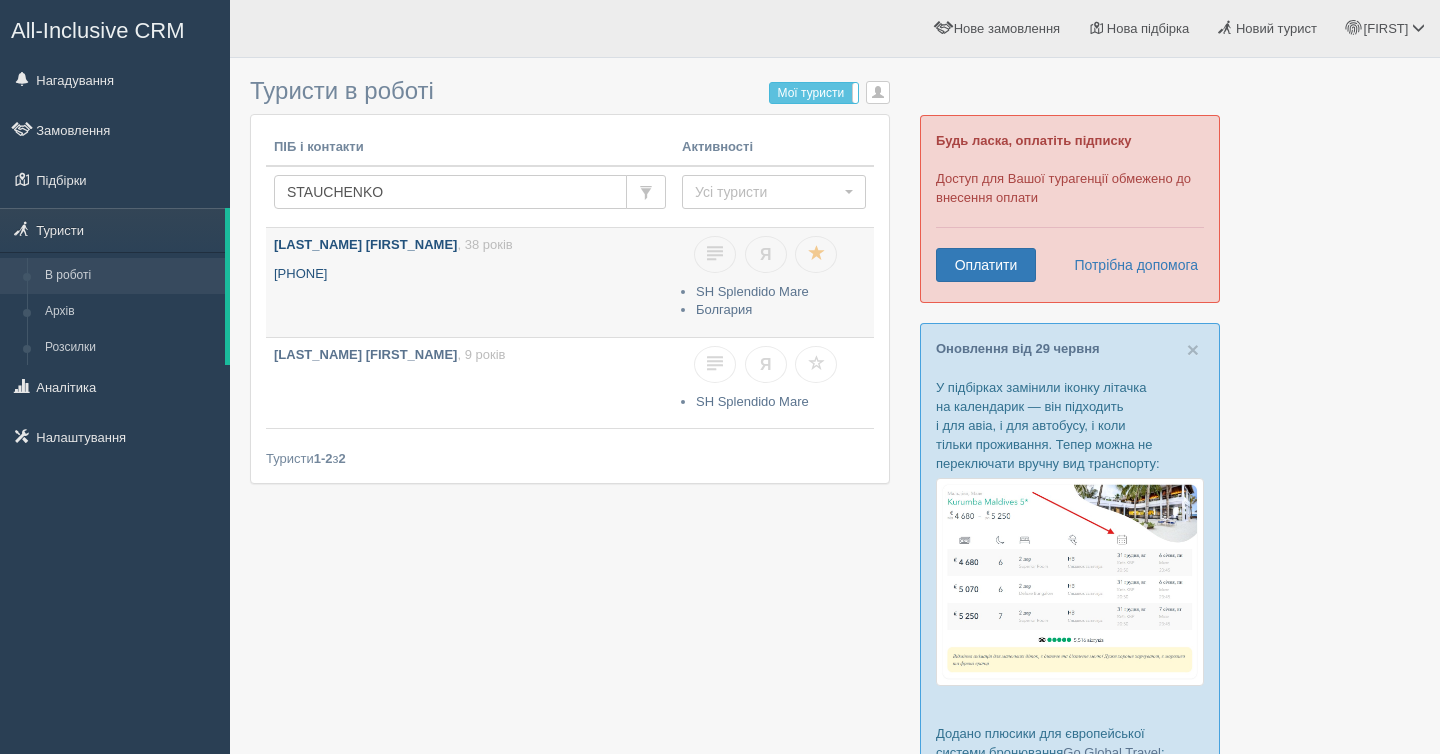 click on "[LAST_NAME] [FIRST_NAME] ,
[AGE] років
[PHONE]" at bounding box center [470, 282] 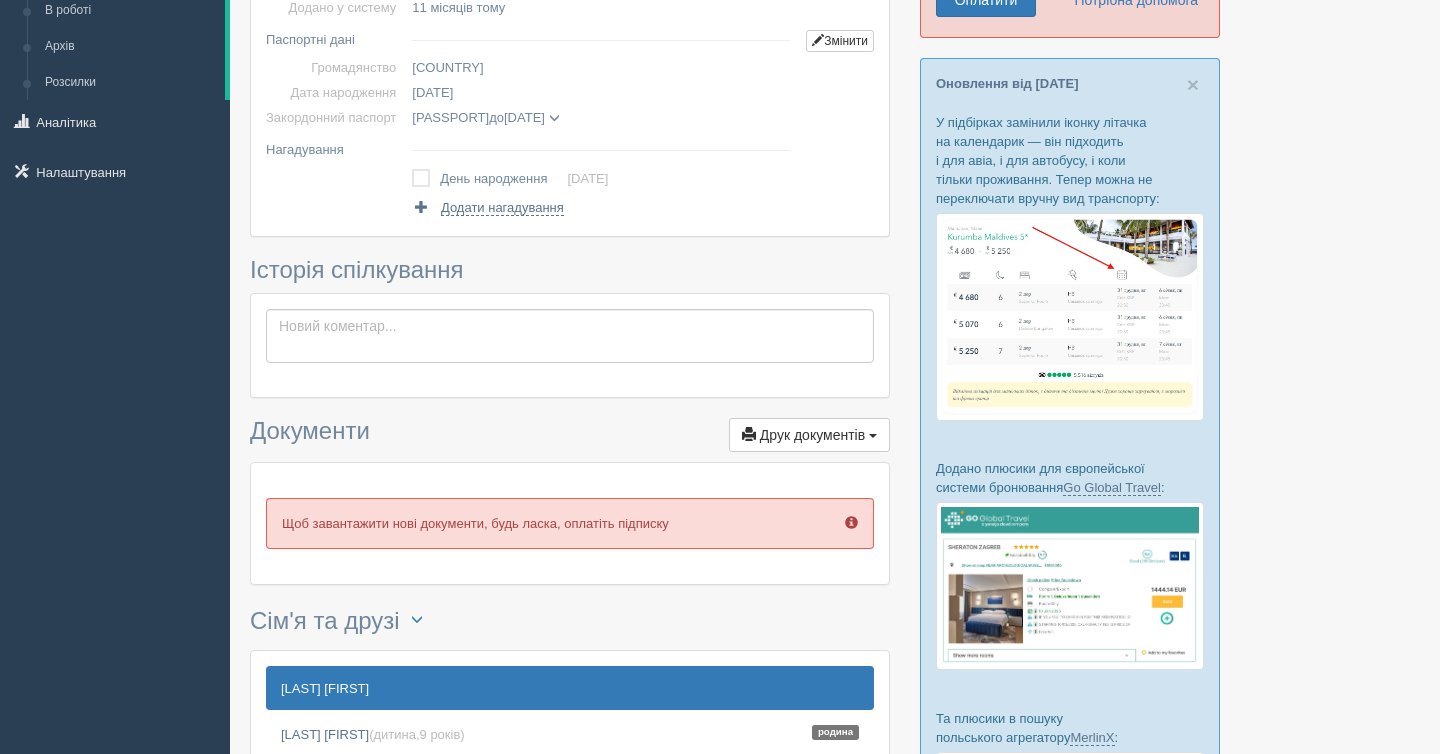 scroll, scrollTop: 371, scrollLeft: 0, axis: vertical 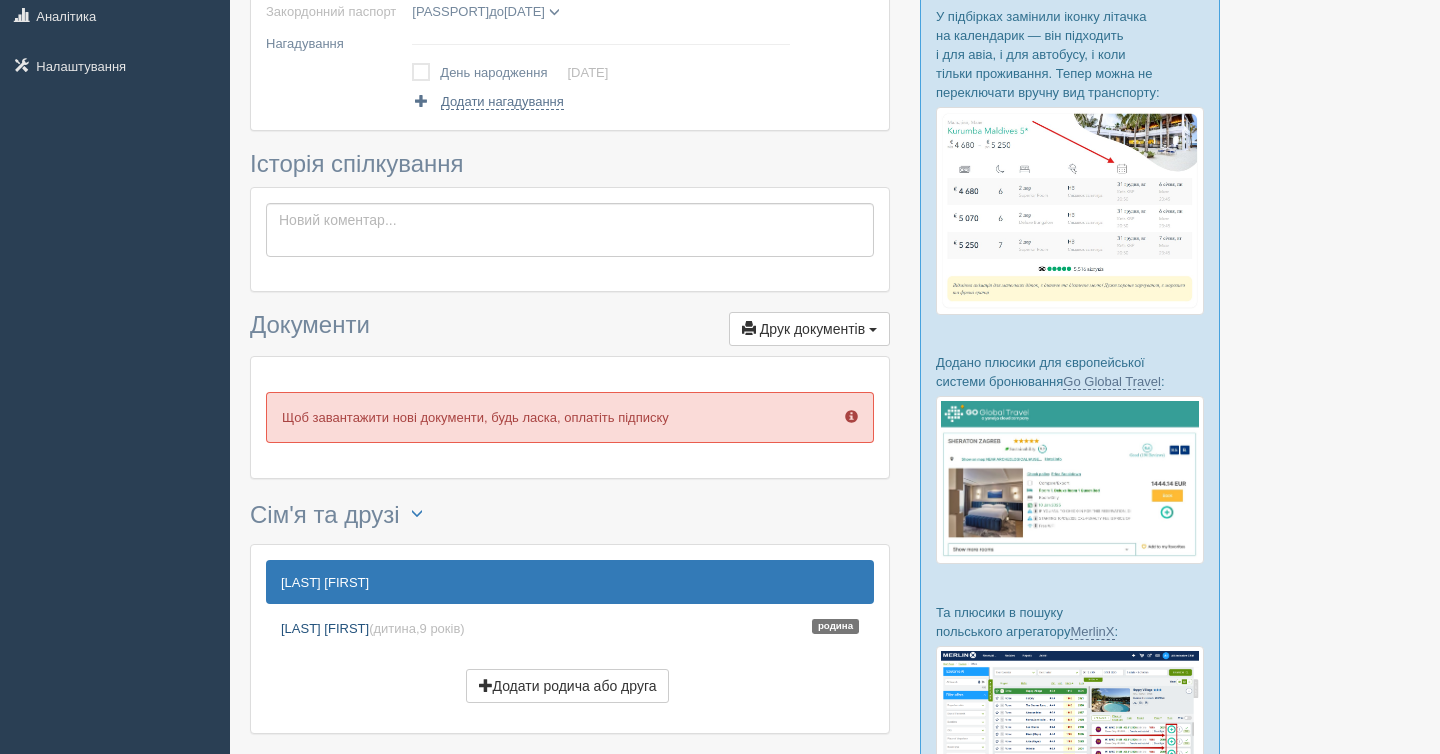 click on "[LAST] [FIRST]                                             (дитина,
[AGE] років )
Родина" at bounding box center [570, 628] 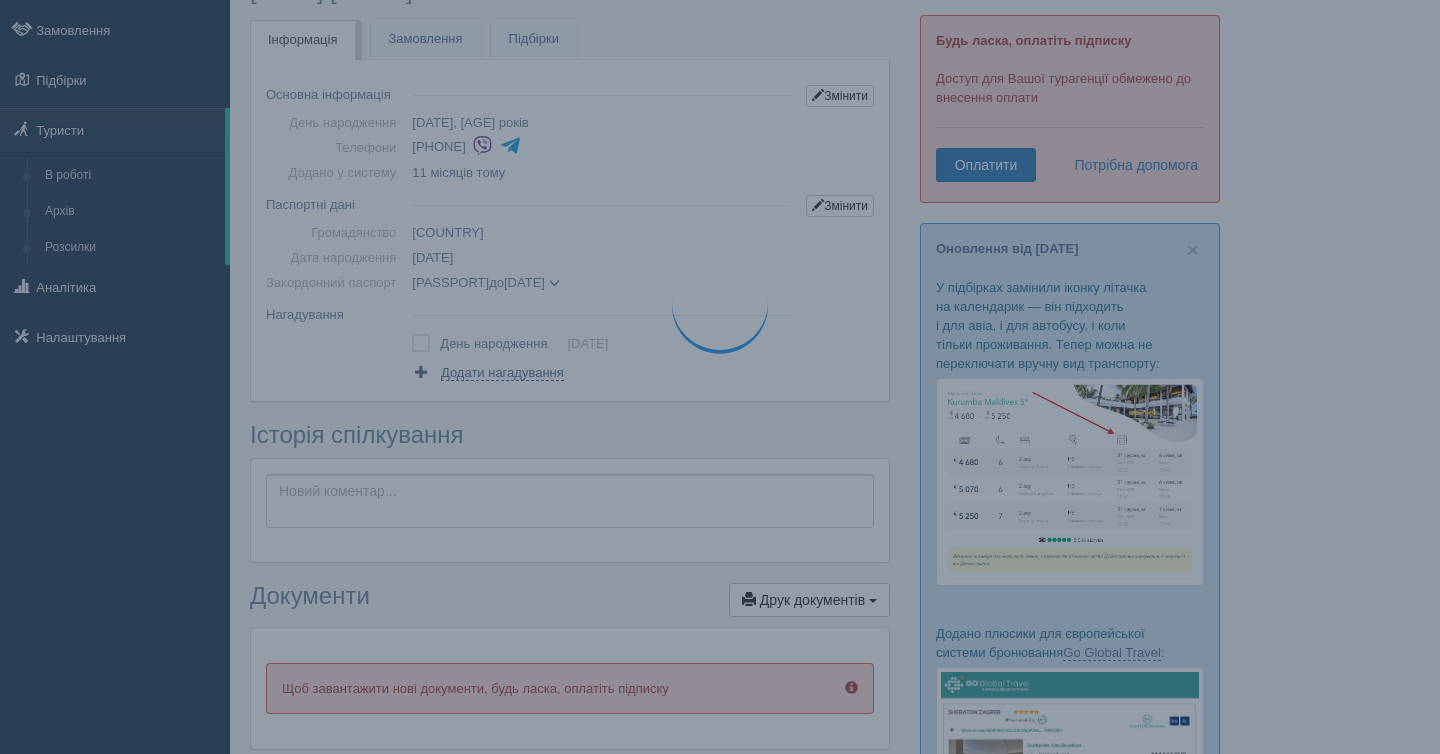 scroll, scrollTop: 0, scrollLeft: 0, axis: both 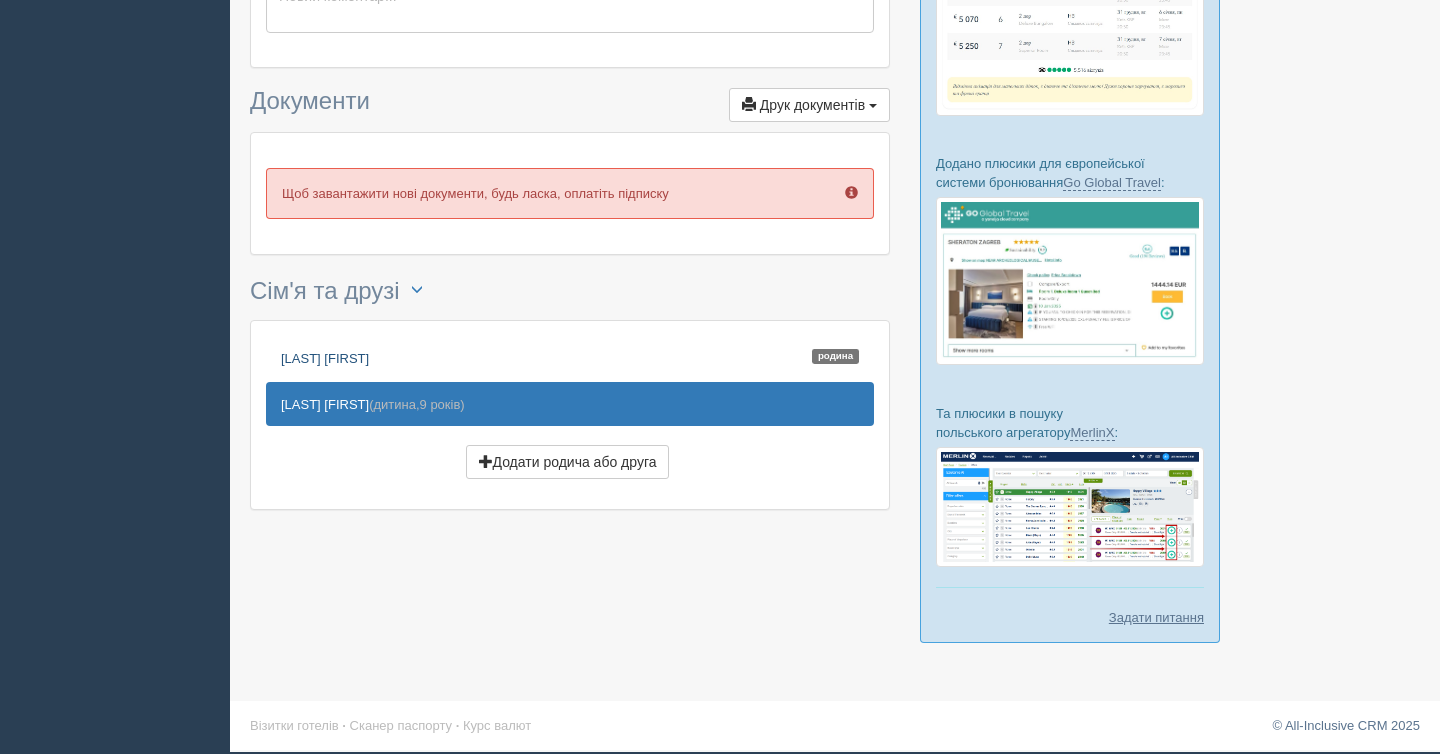 click on "[LAST] [FIRST]
[RELATIONSHIP]" at bounding box center (570, 358) 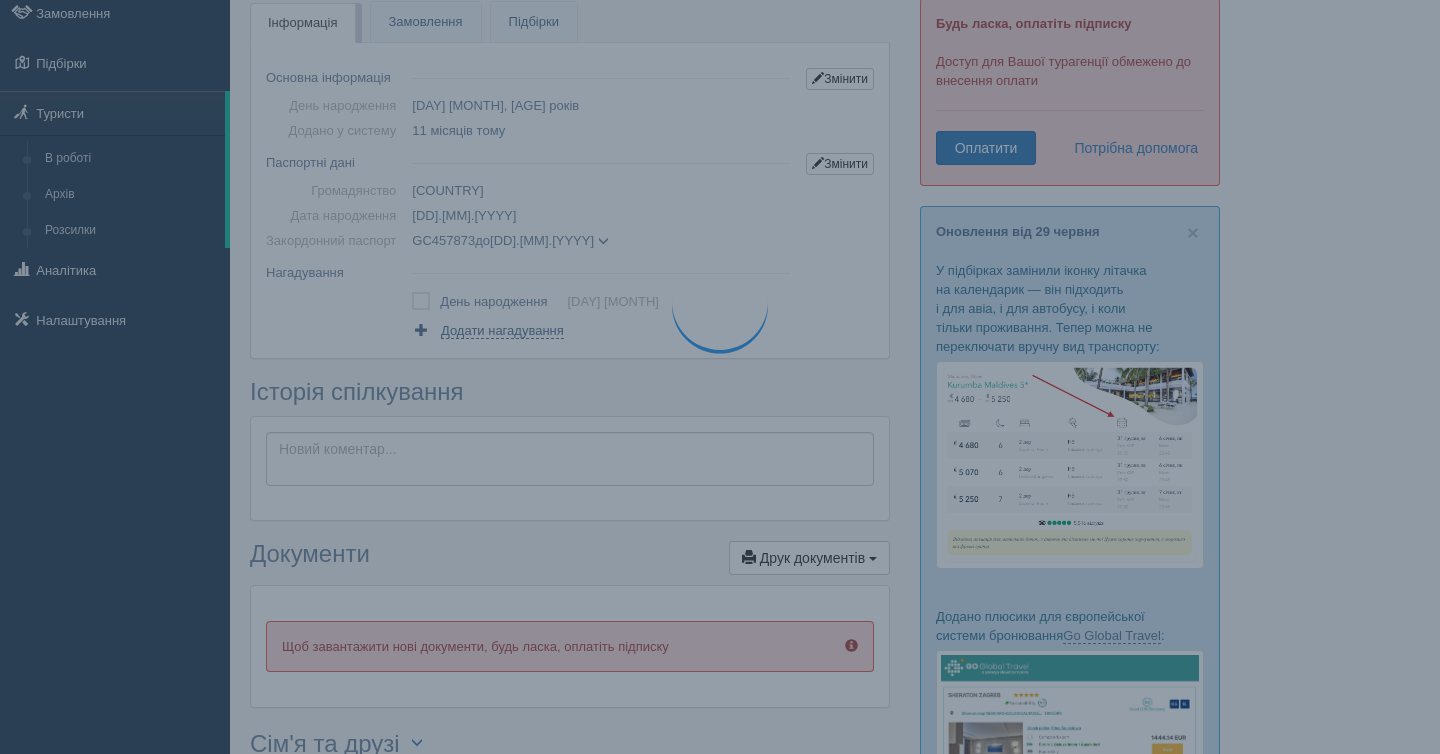 scroll, scrollTop: 0, scrollLeft: 0, axis: both 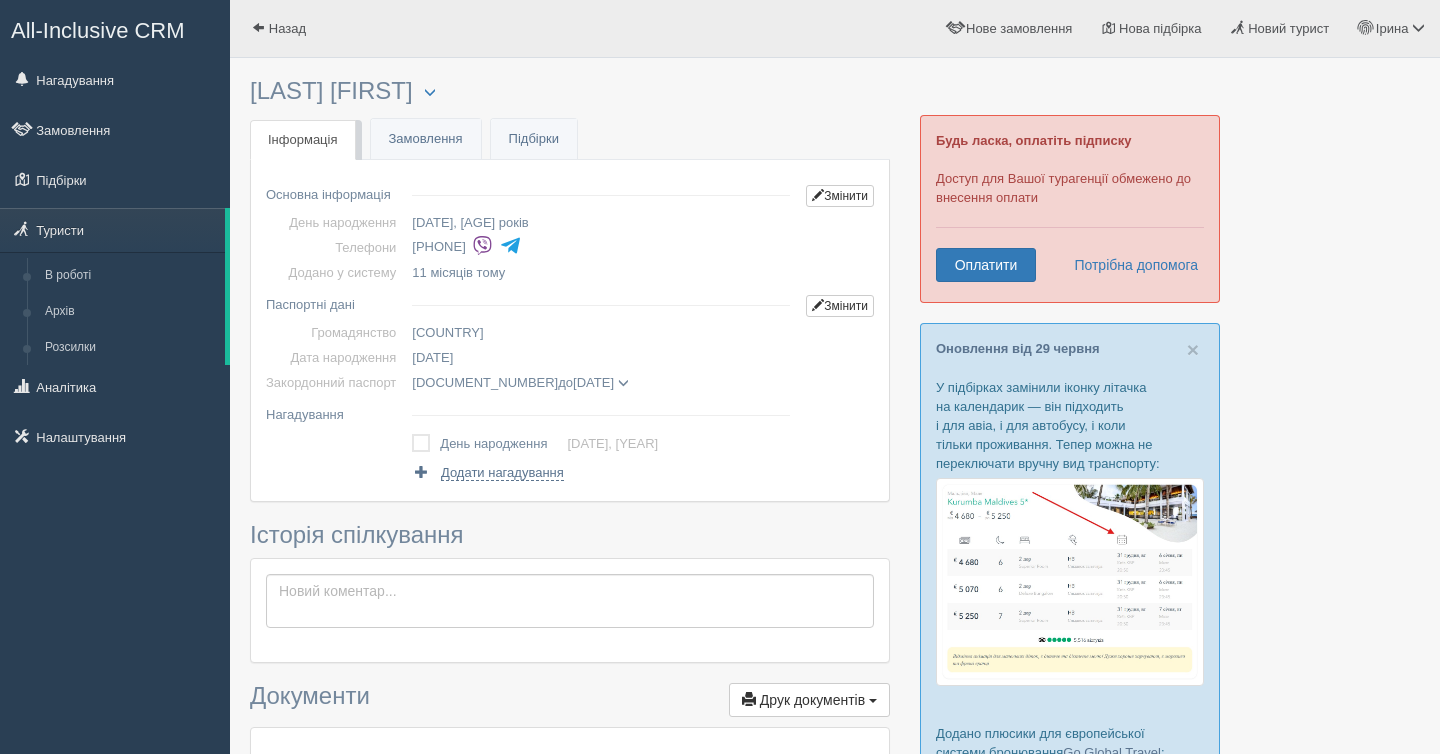 drag, startPoint x: 405, startPoint y: 96, endPoint x: 253, endPoint y: 92, distance: 152.05263 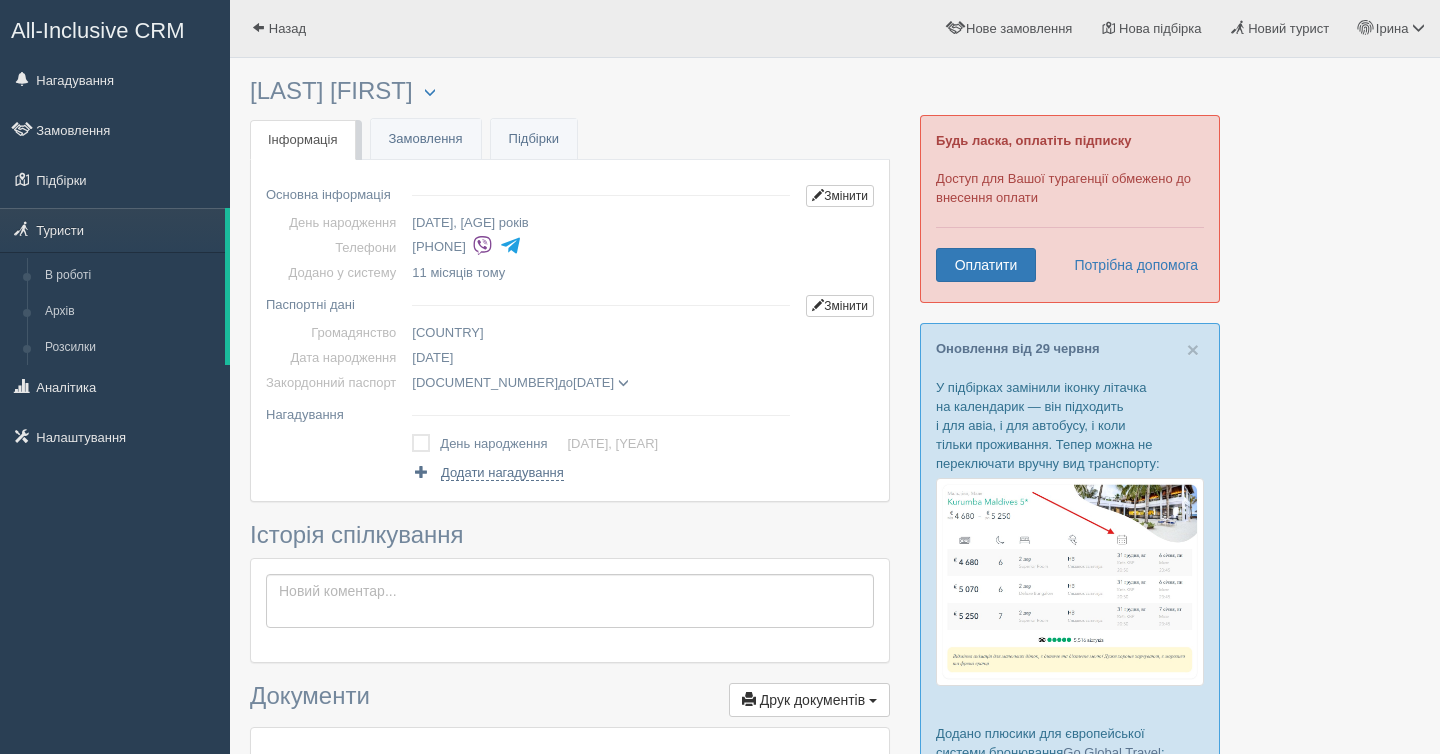 click on "STAUCHENKO KATERYNA
Менеджер:
Ірина
Відправити до архіву
Взяти в роботу
Об'єднати дублікати
Видалити туриста" at bounding box center [570, 91] 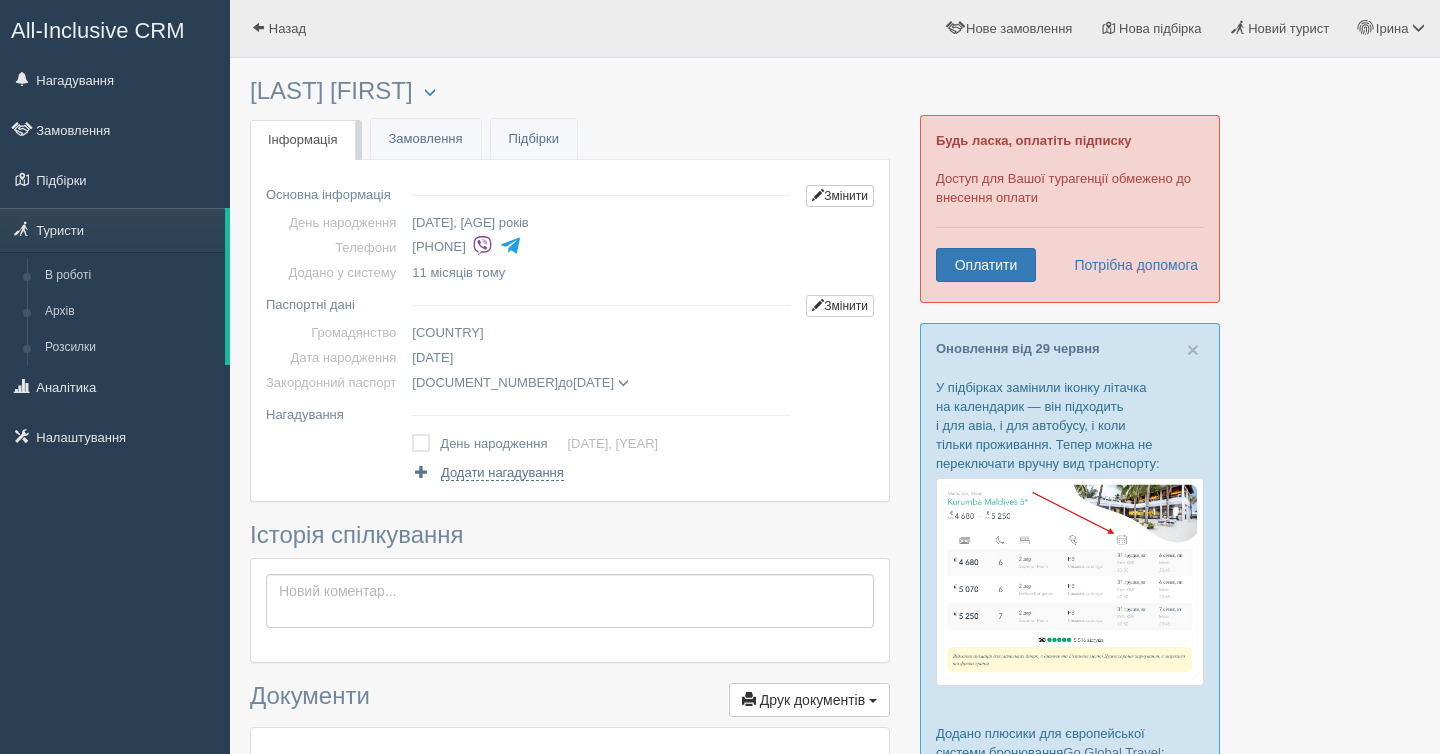drag, startPoint x: 534, startPoint y: 248, endPoint x: 422, endPoint y: 246, distance: 112.01785 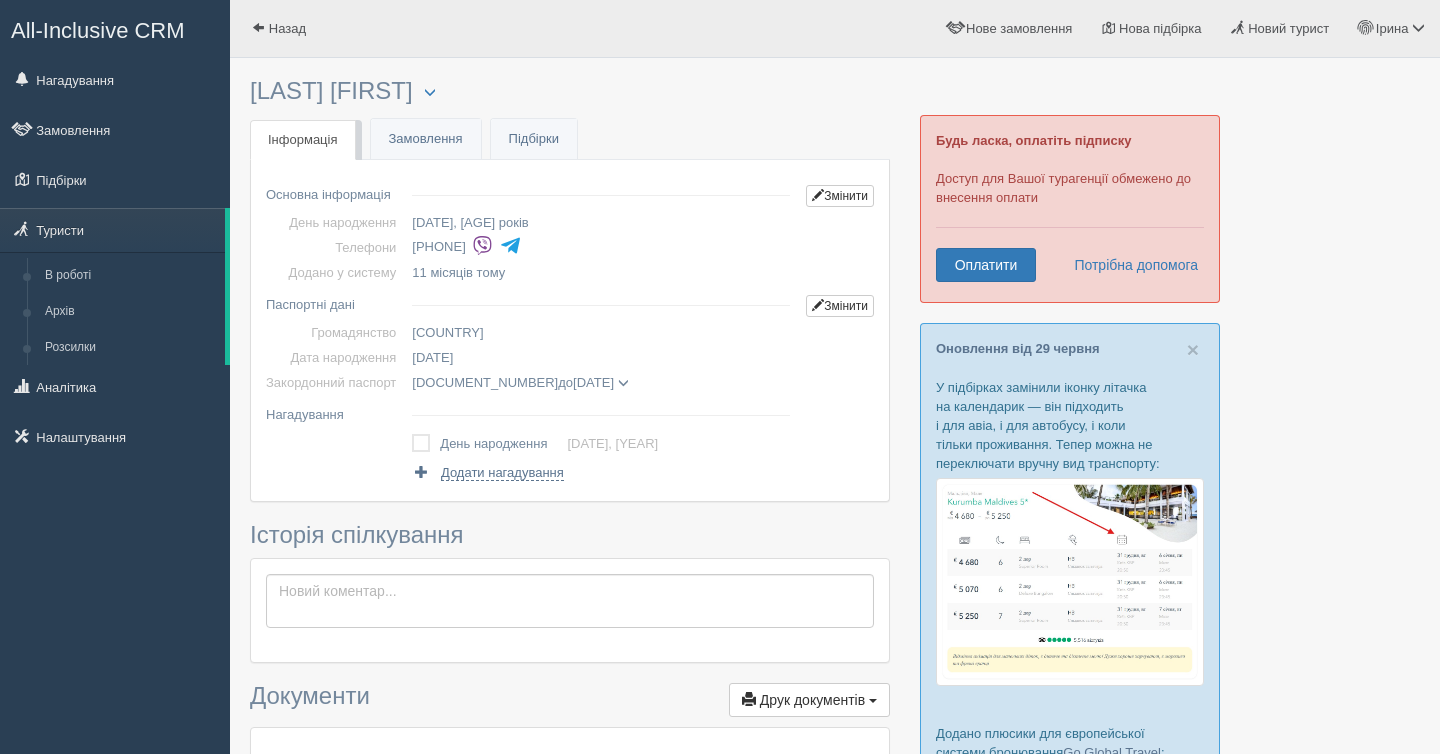click on "+380 66 186 2453" at bounding box center [605, 247] 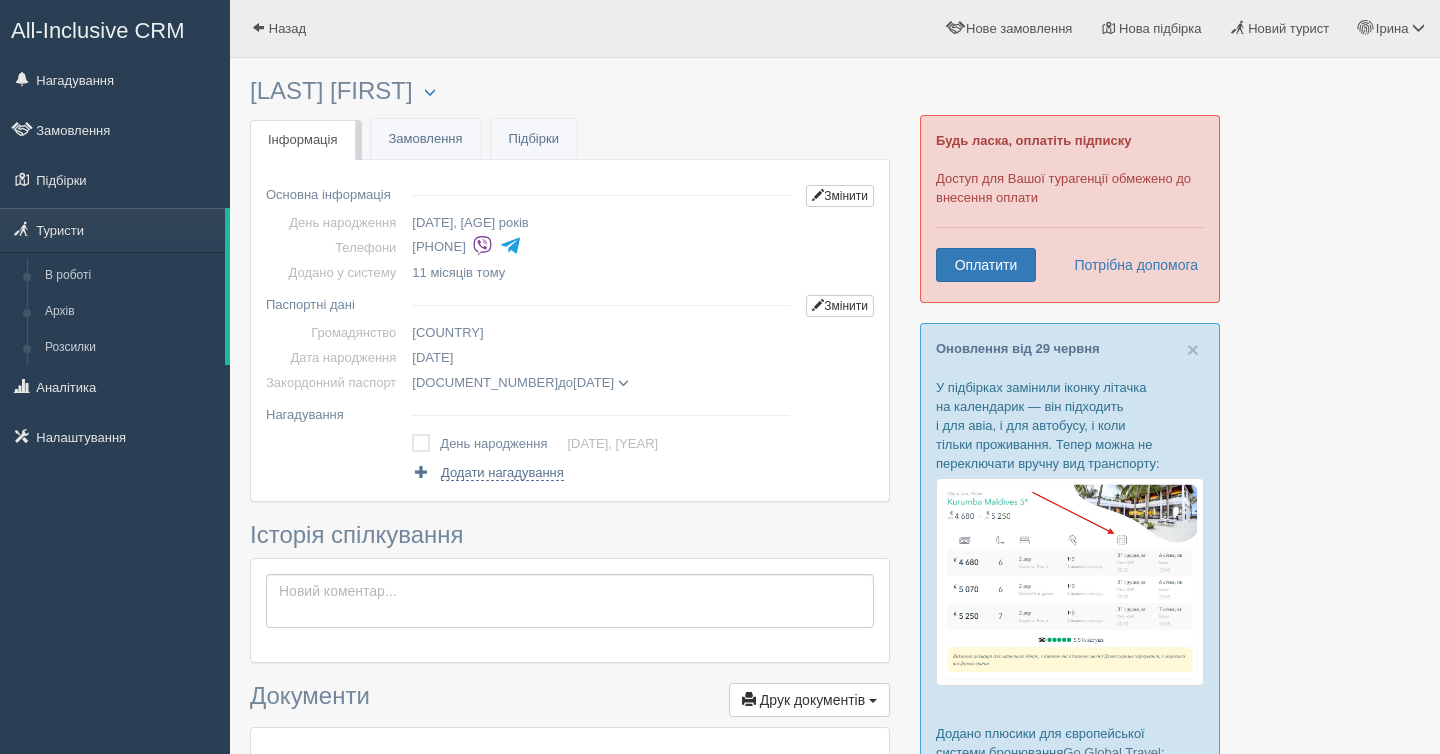 drag, startPoint x: 498, startPoint y: 358, endPoint x: 414, endPoint y: 357, distance: 84.00595 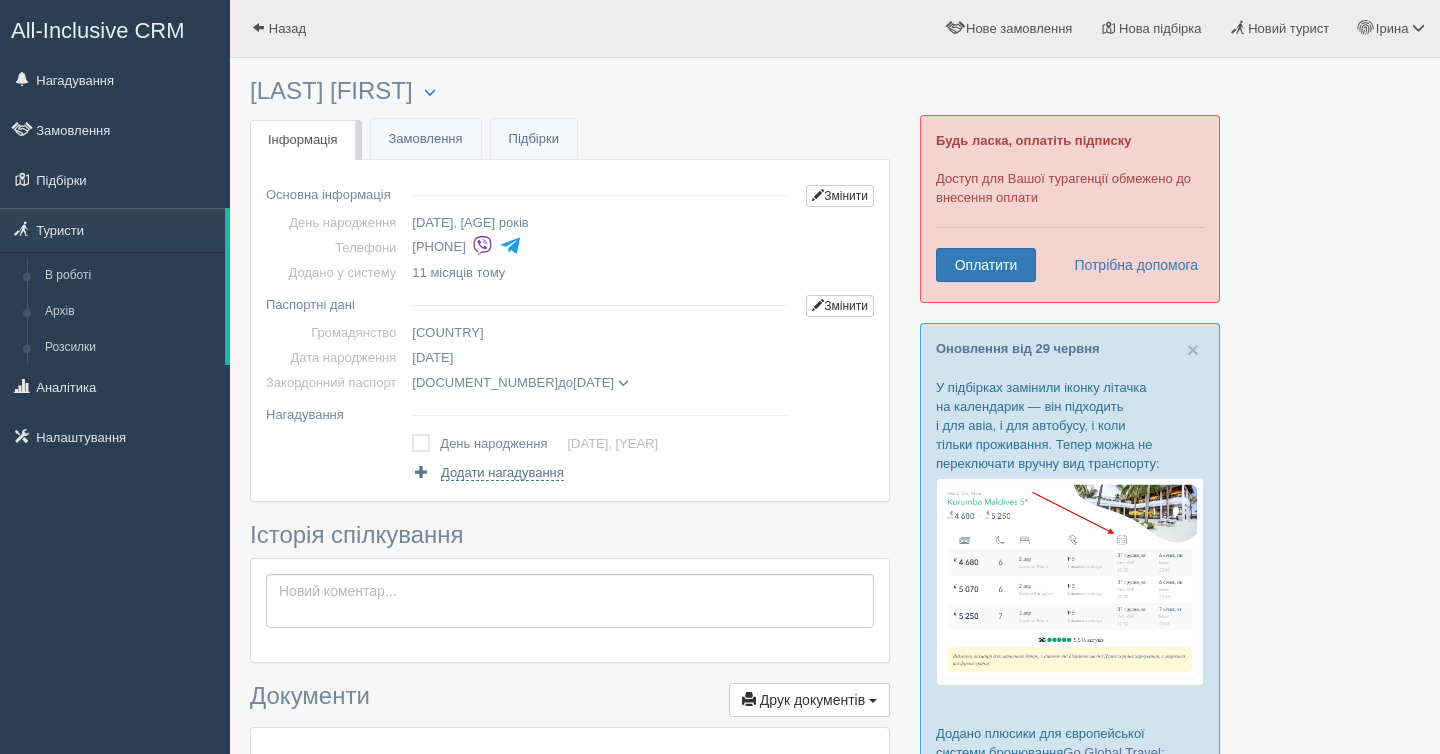 click on "28.02.1987" at bounding box center (601, 222) 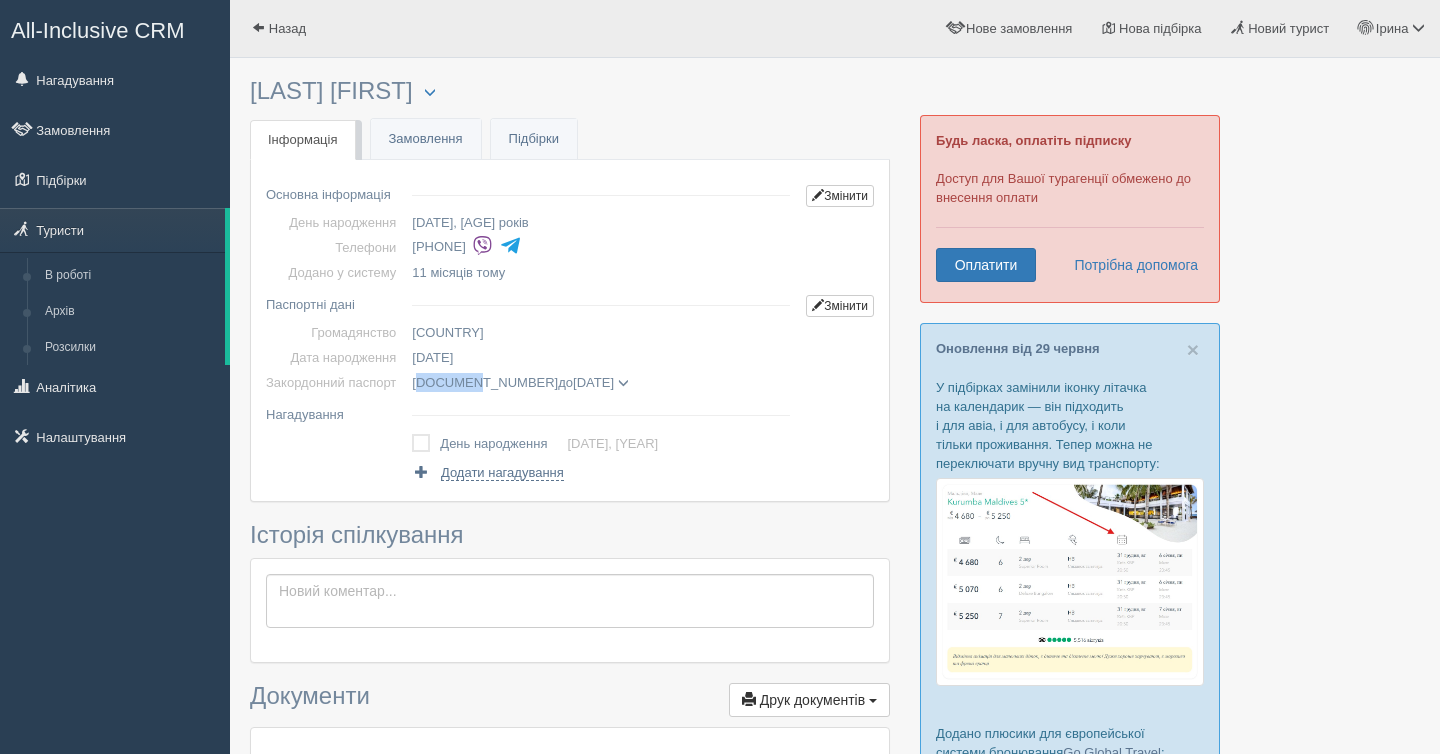 drag, startPoint x: 485, startPoint y: 385, endPoint x: 433, endPoint y: 383, distance: 52.03845 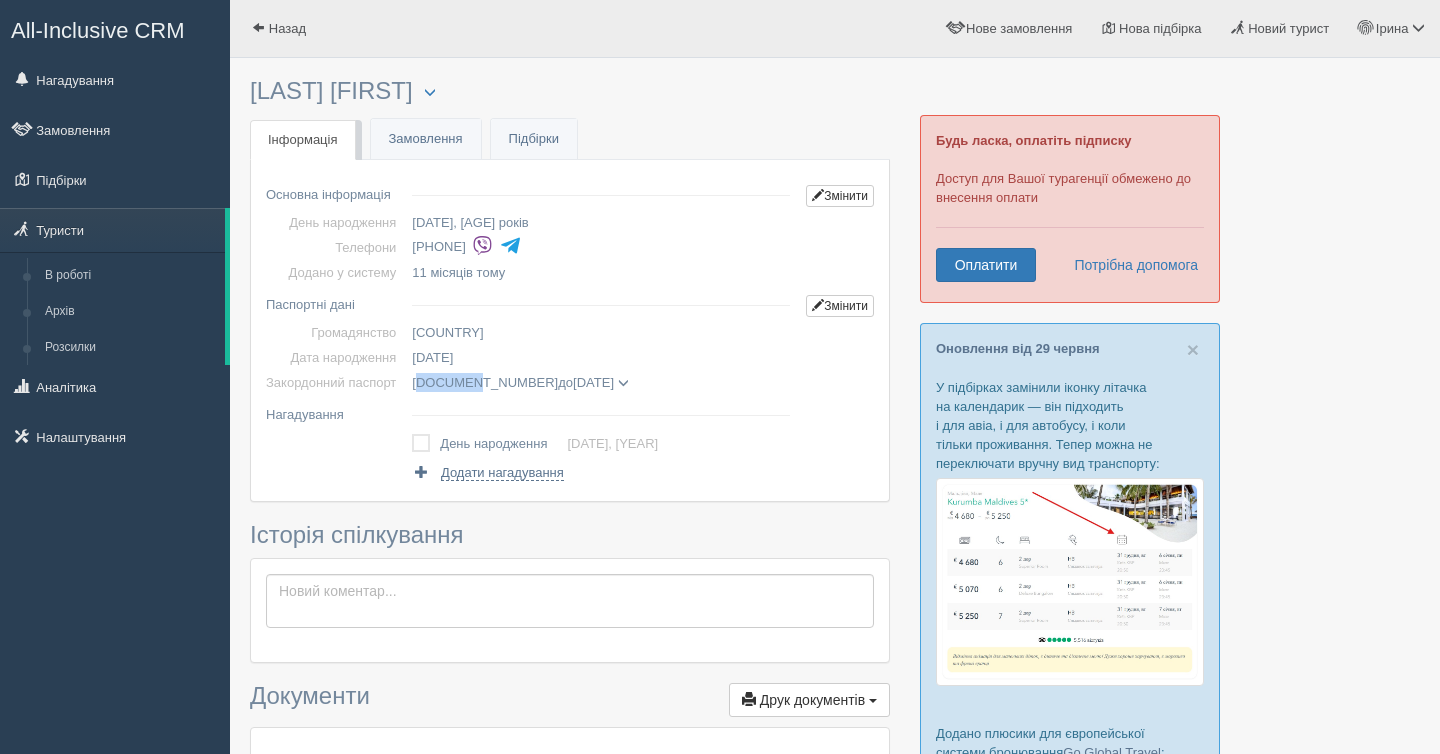 click on "FU752459  до  10.04.2029" at bounding box center [520, 382] 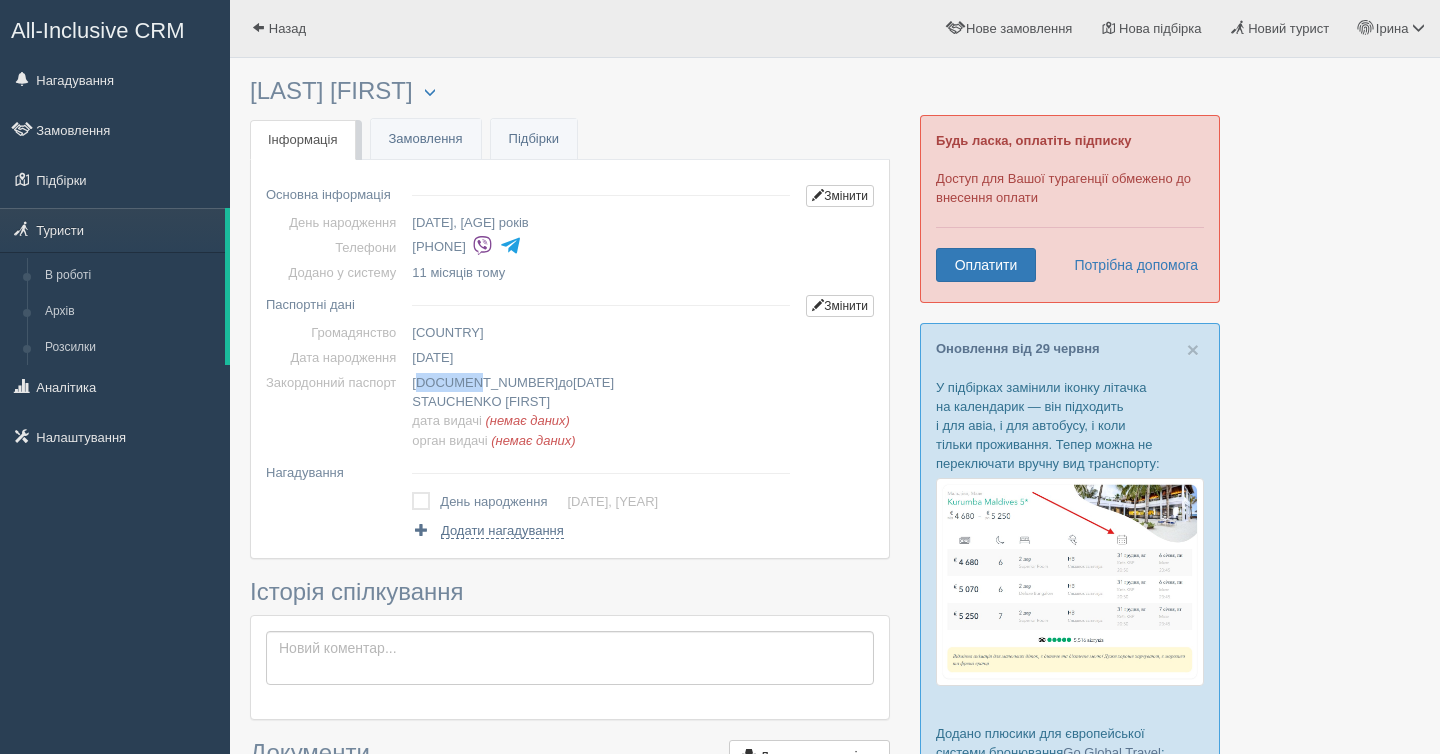 copy on "U752459" 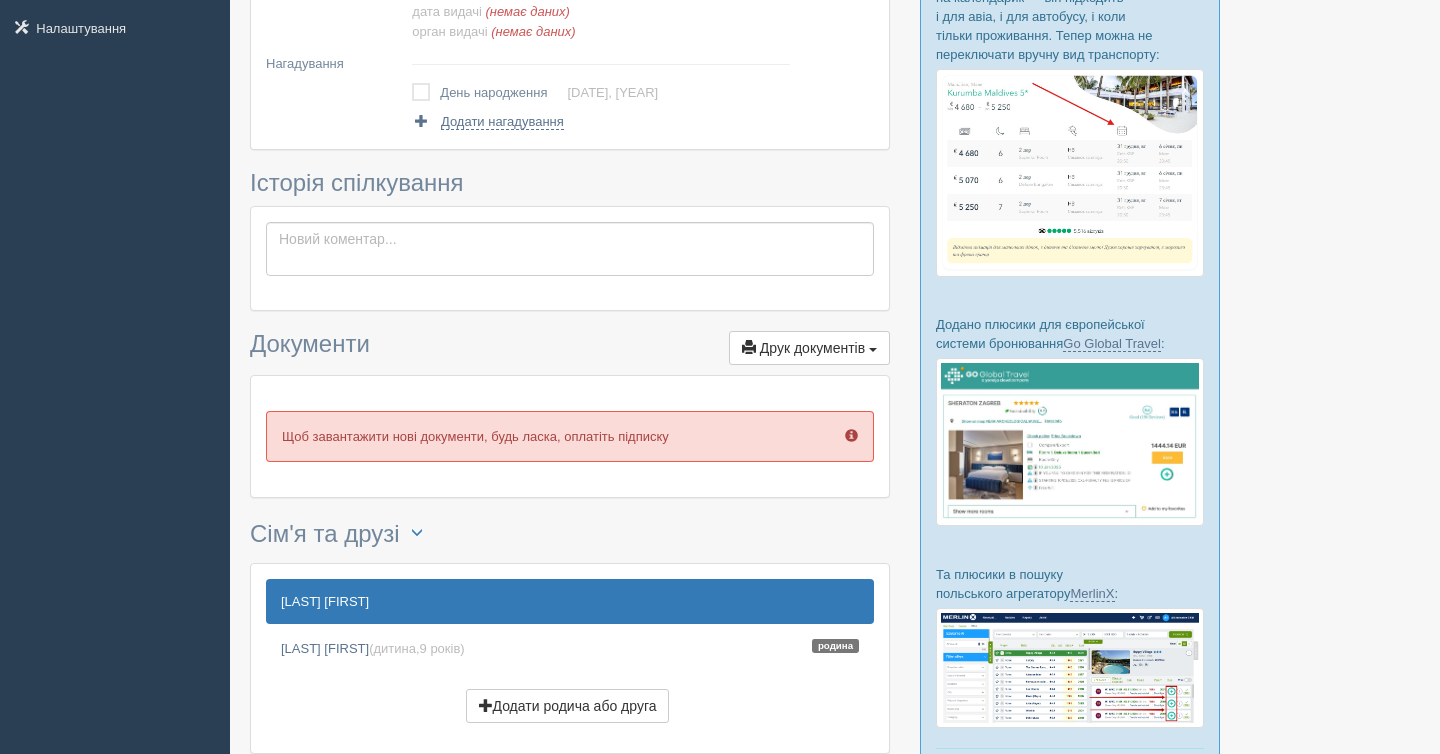 scroll, scrollTop: 570, scrollLeft: 0, axis: vertical 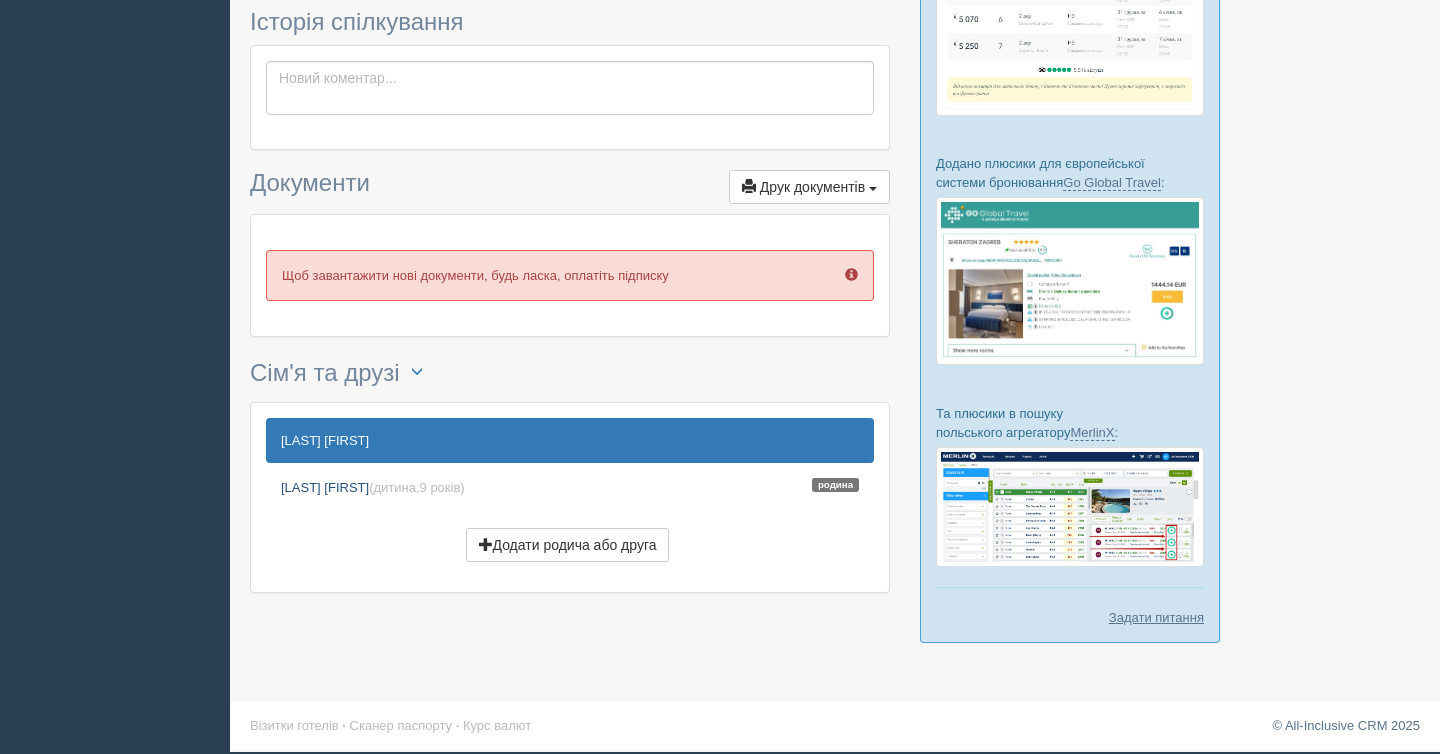 click on "STAUCHENKO SOLOMIIA                                             (дитина,
9 років )
Родина" at bounding box center [570, 487] 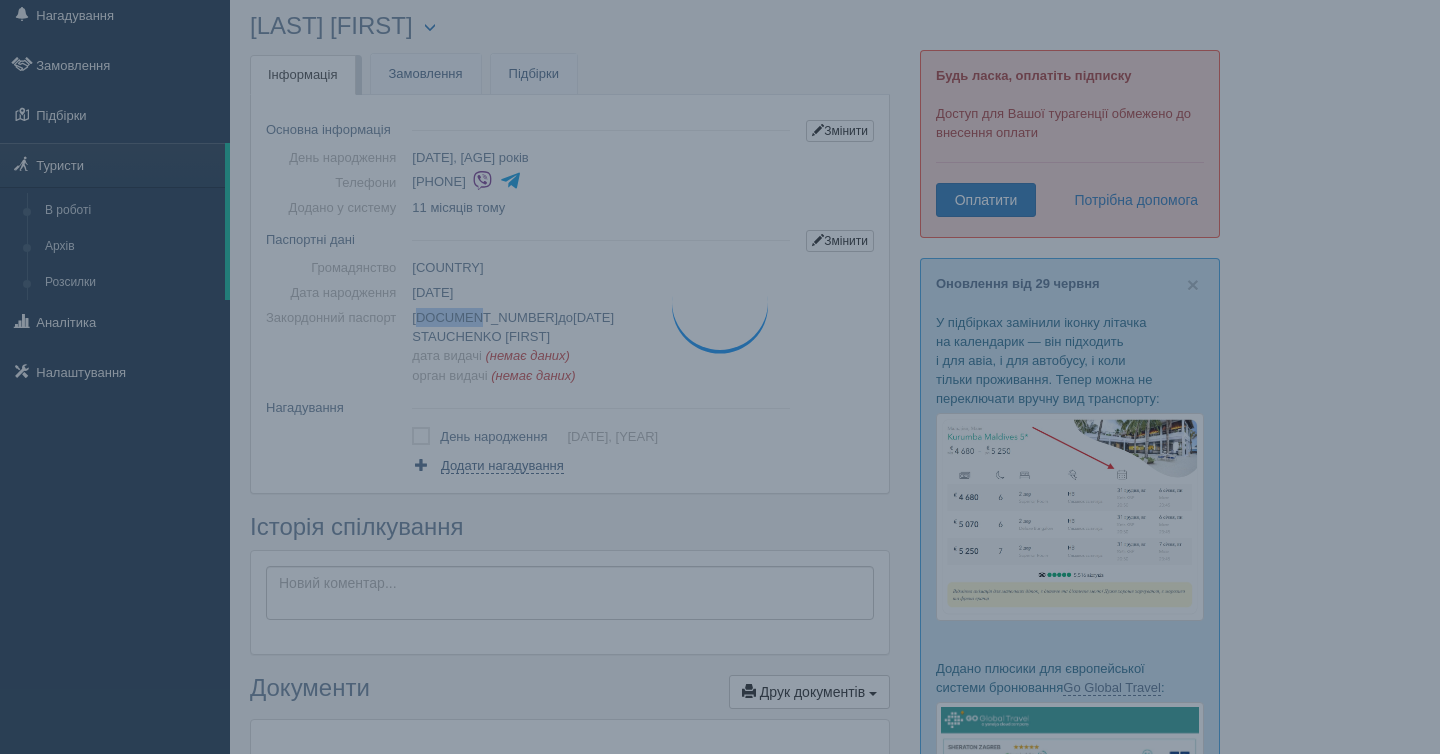 scroll, scrollTop: 0, scrollLeft: 0, axis: both 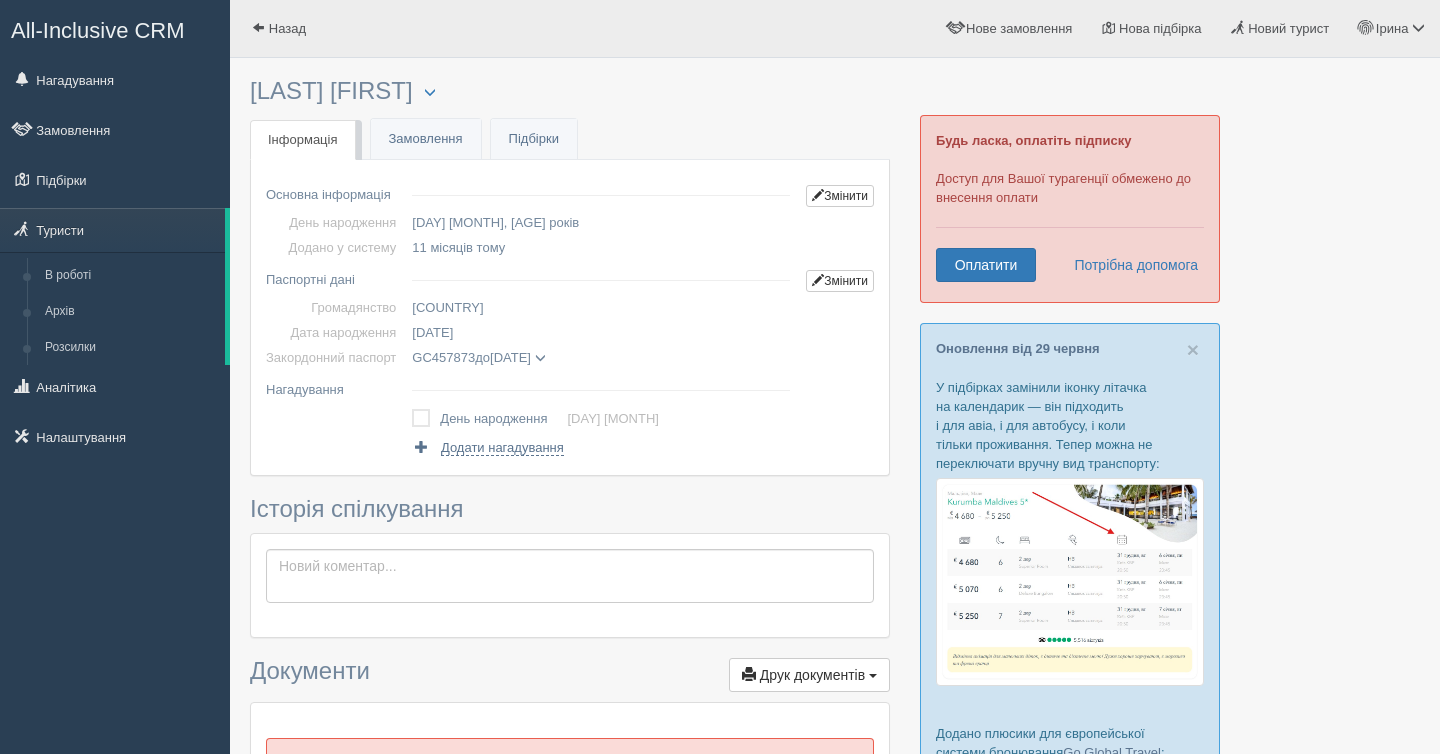 click on "[DOCUMENT_ID] до [DATE]
[LAST]   [FIRST]
дата видачі   (немає даних)
орган видачі   (немає даних)" at bounding box center (601, 222) 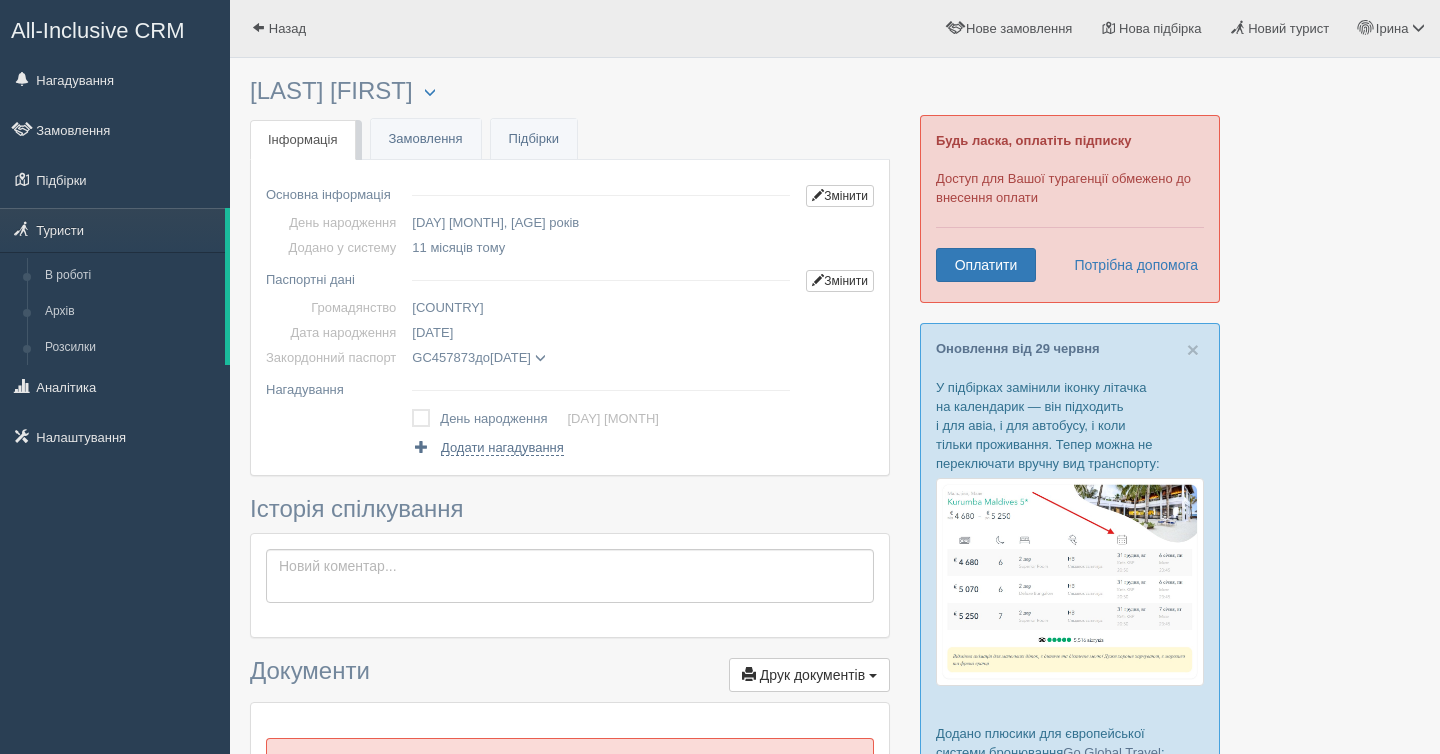 drag, startPoint x: 490, startPoint y: 331, endPoint x: 420, endPoint y: 327, distance: 70.11419 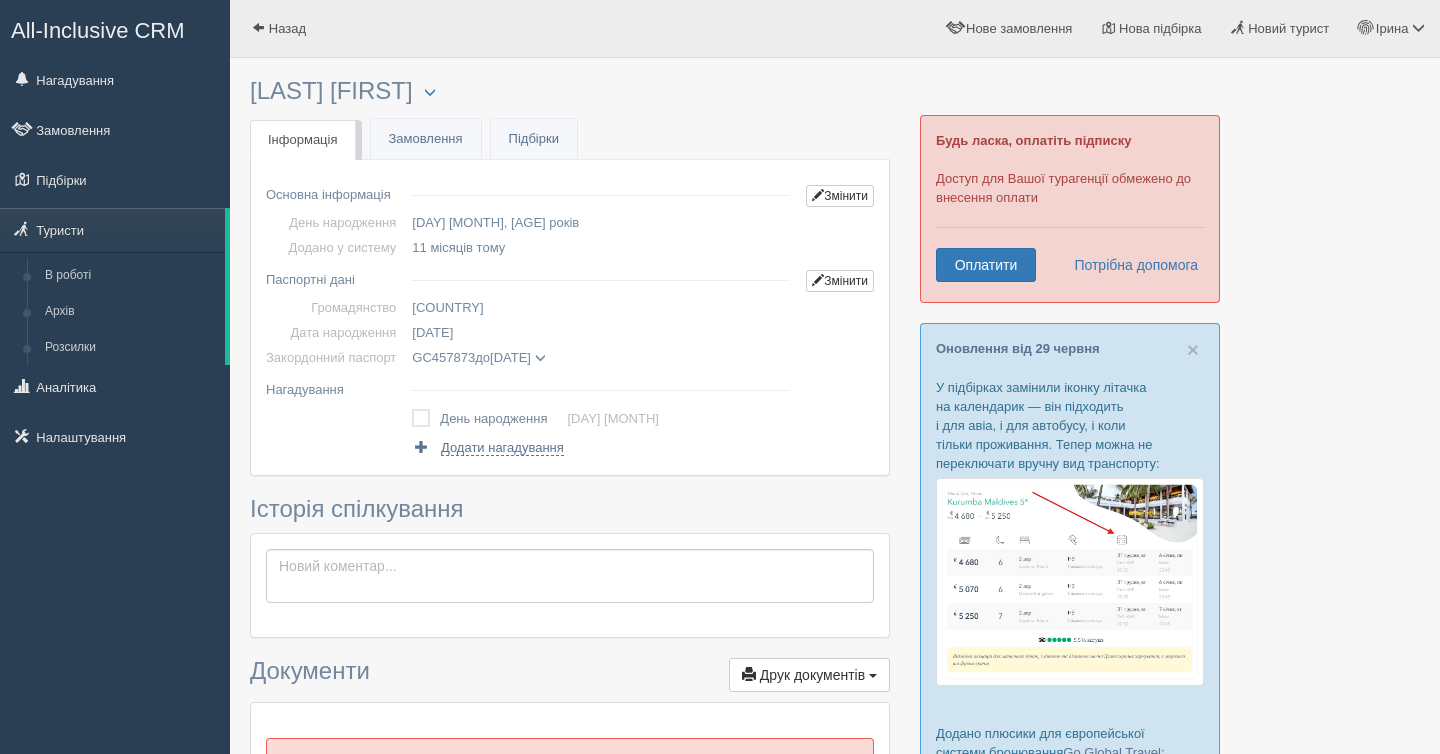 click on "[DATE]" at bounding box center (601, 222) 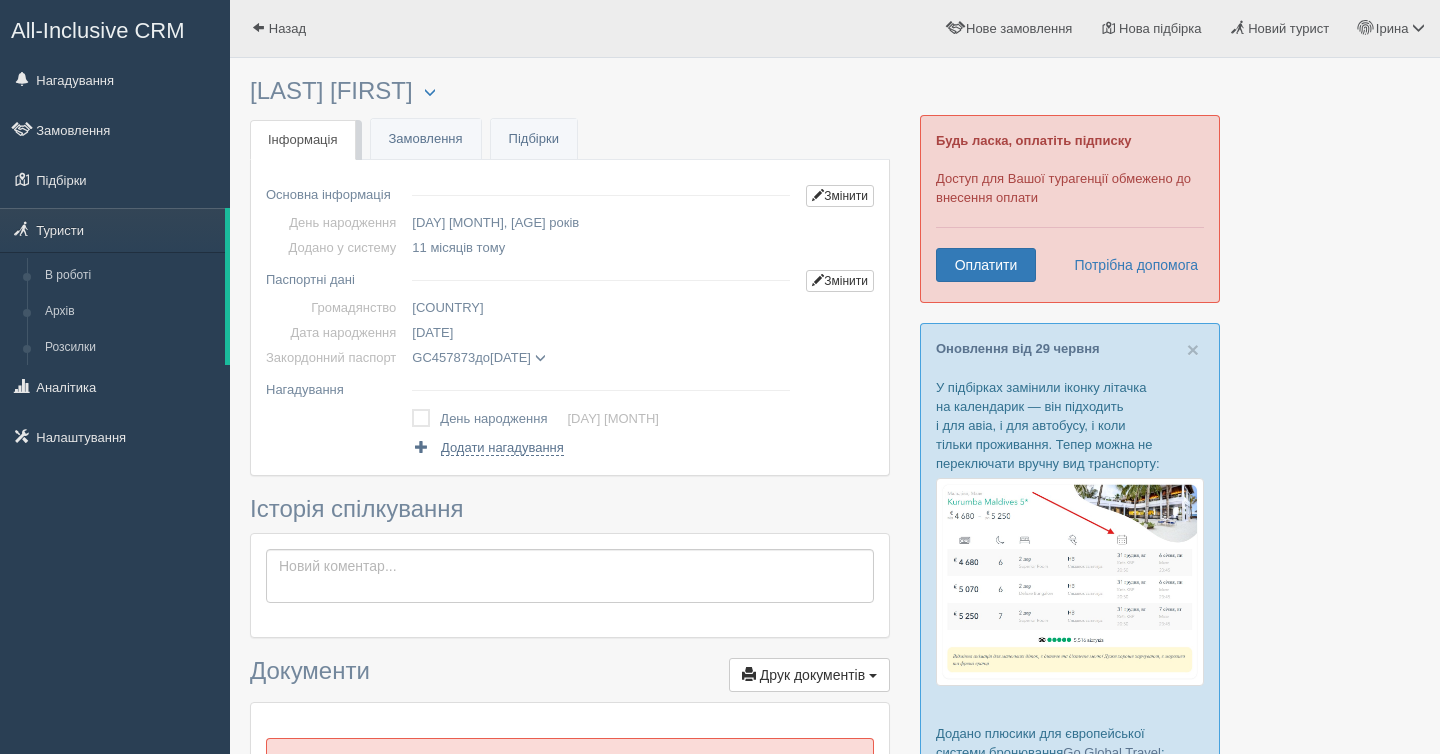 drag, startPoint x: 527, startPoint y: 89, endPoint x: 411, endPoint y: 82, distance: 116.21101 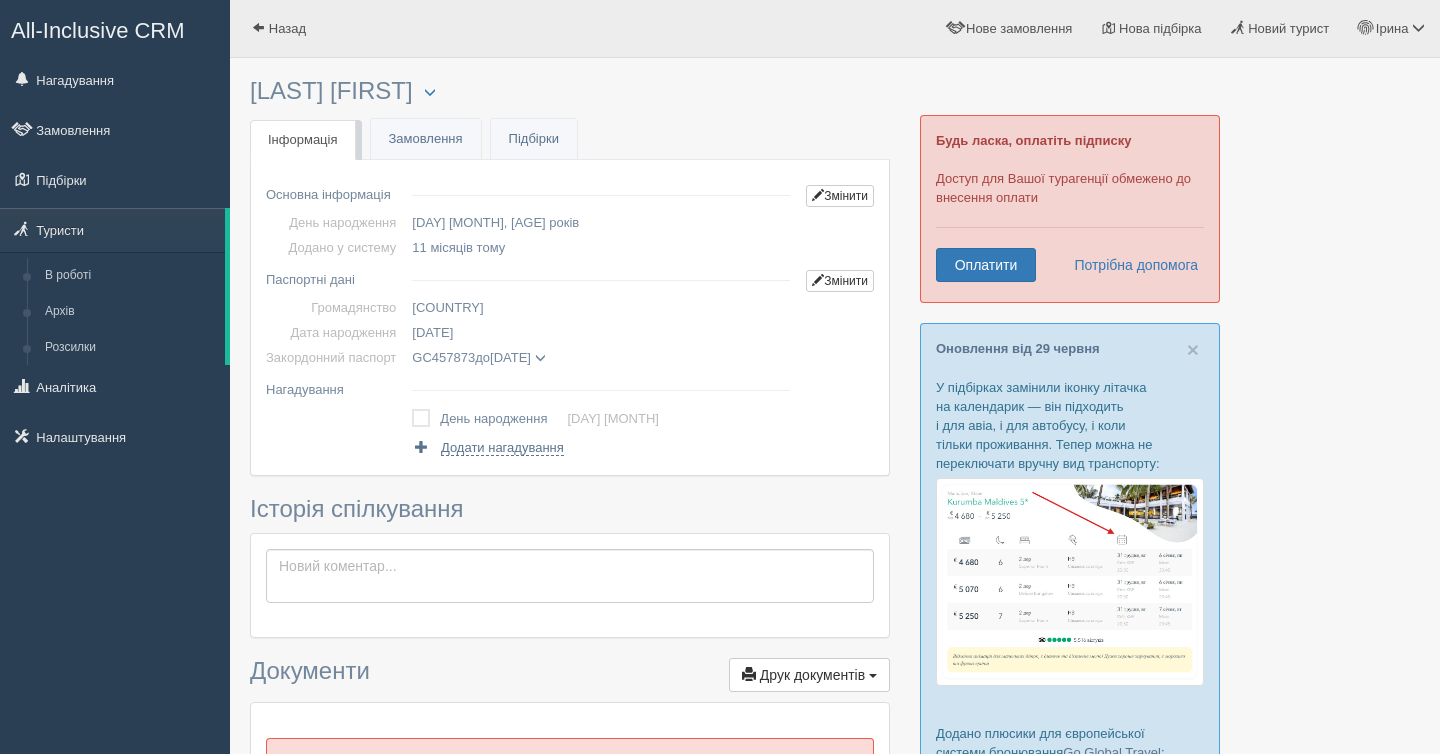 click on "[LAST] [FIRST]
Менеджер:
[FIRST]
Відправити до архіву
Взяти в роботу
Об'єднати дублікати
Видалити туриста" at bounding box center [570, 91] 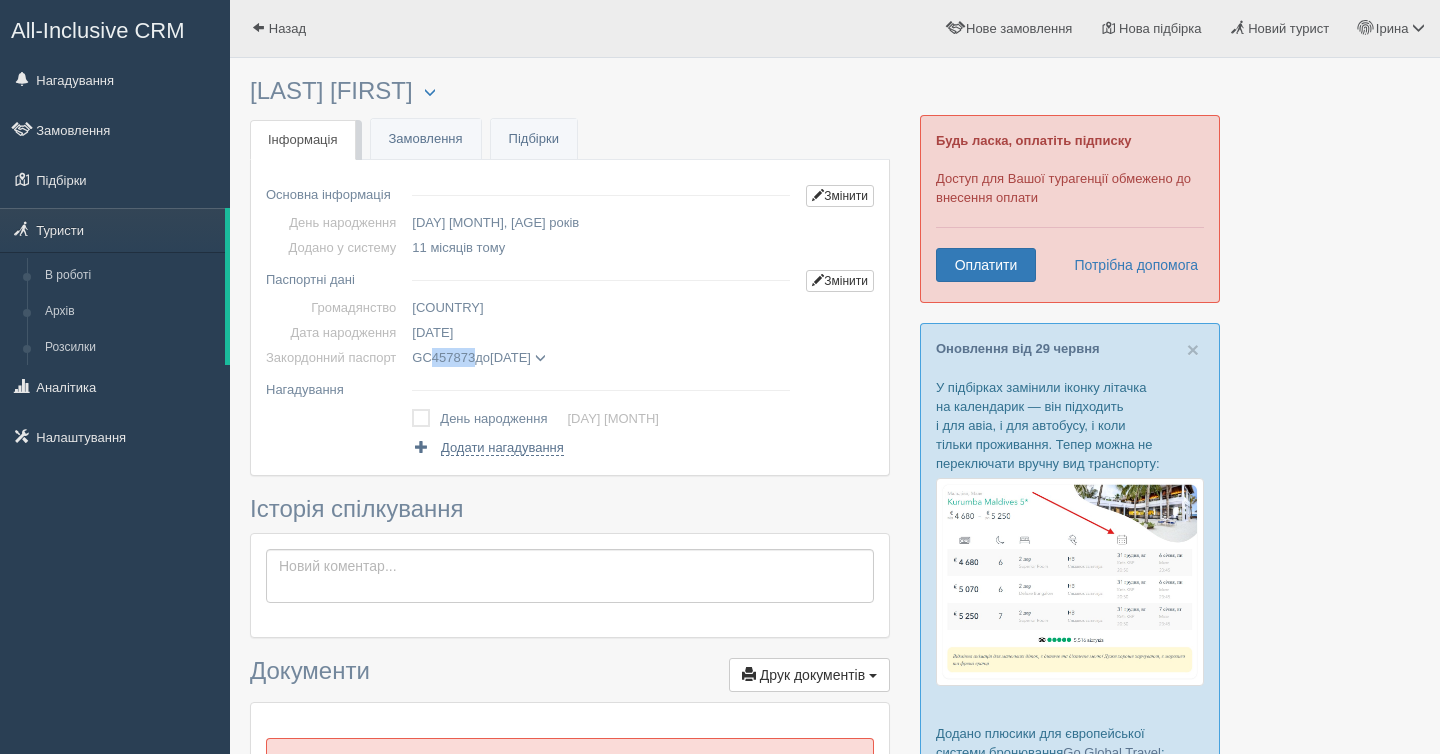 drag, startPoint x: 487, startPoint y: 359, endPoint x: 442, endPoint y: 357, distance: 45.044422 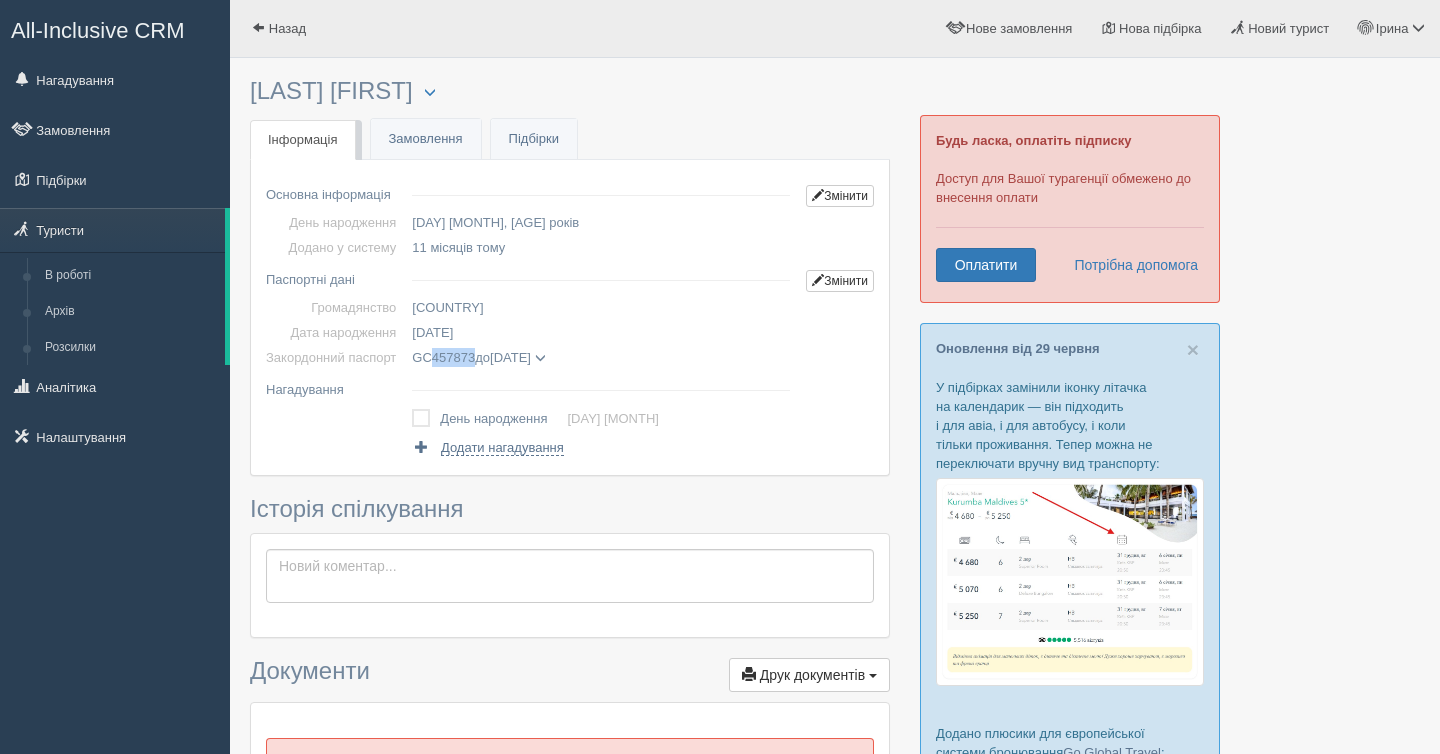click on "GC457873  до  12.05.2026" at bounding box center [478, 357] 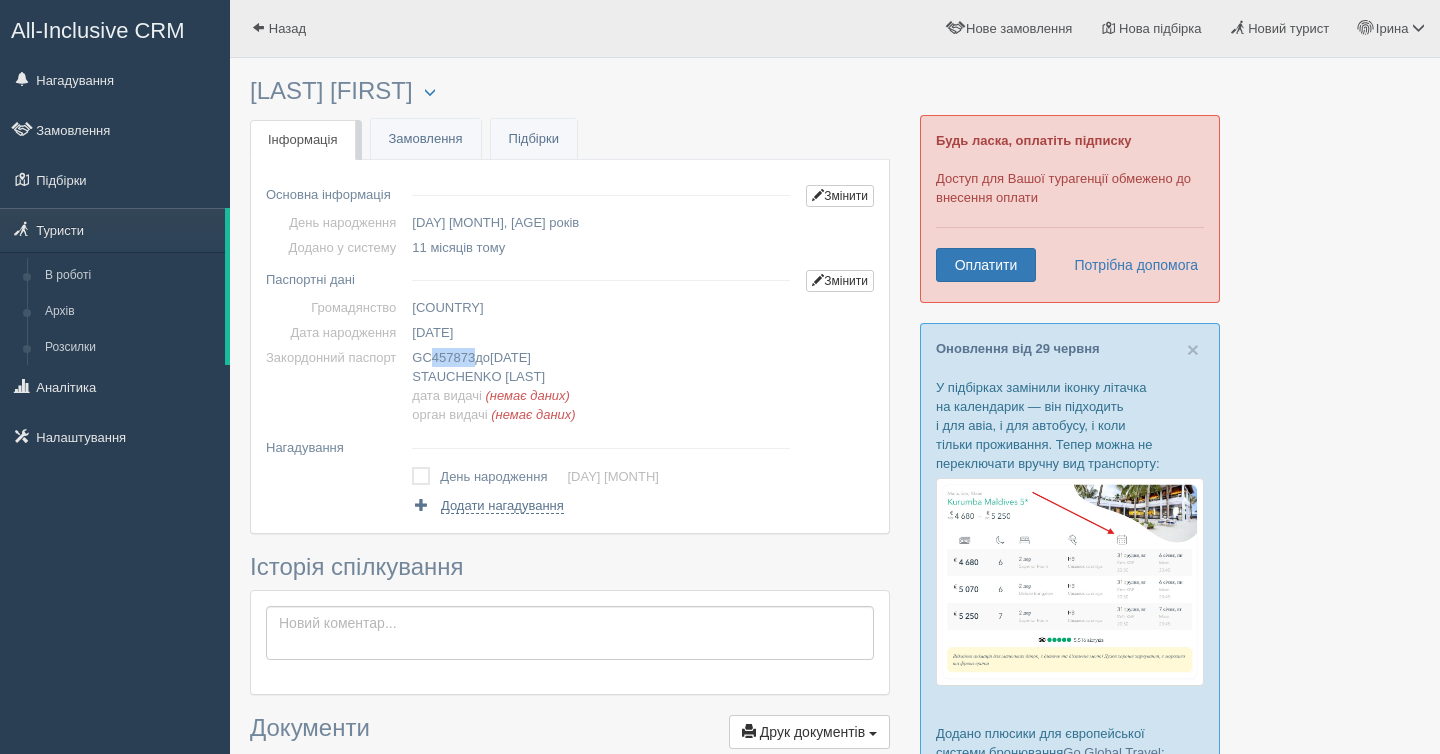 copy on "[NUMBER]" 